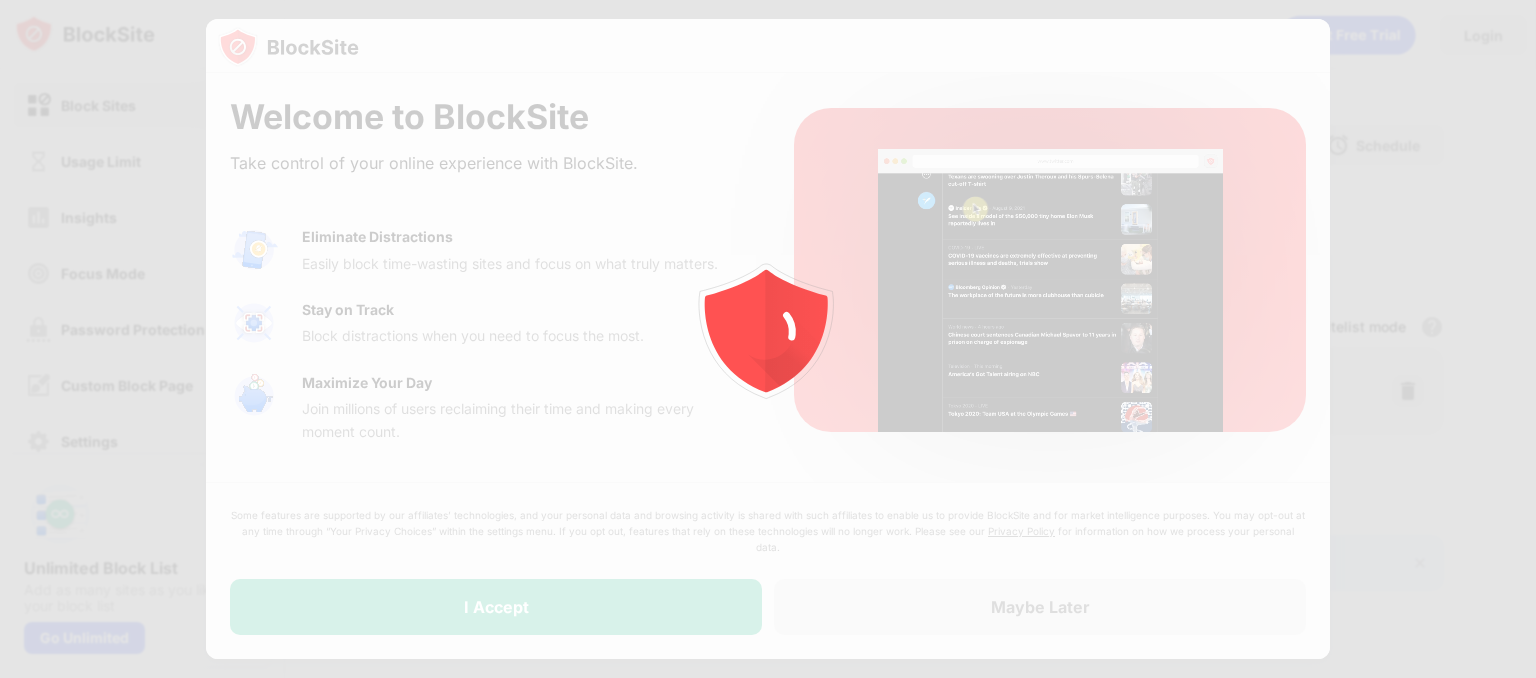 scroll, scrollTop: 0, scrollLeft: 0, axis: both 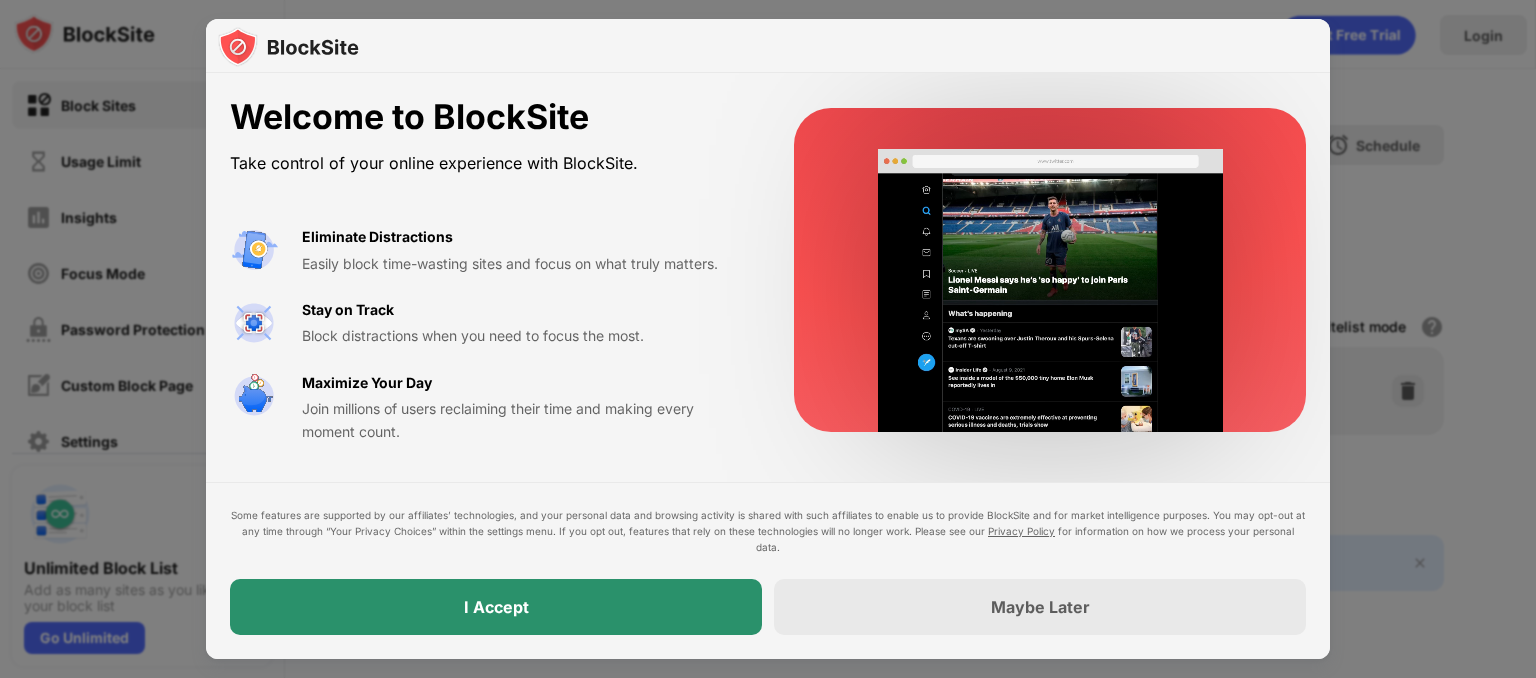 click on "I Accept" at bounding box center [496, 607] 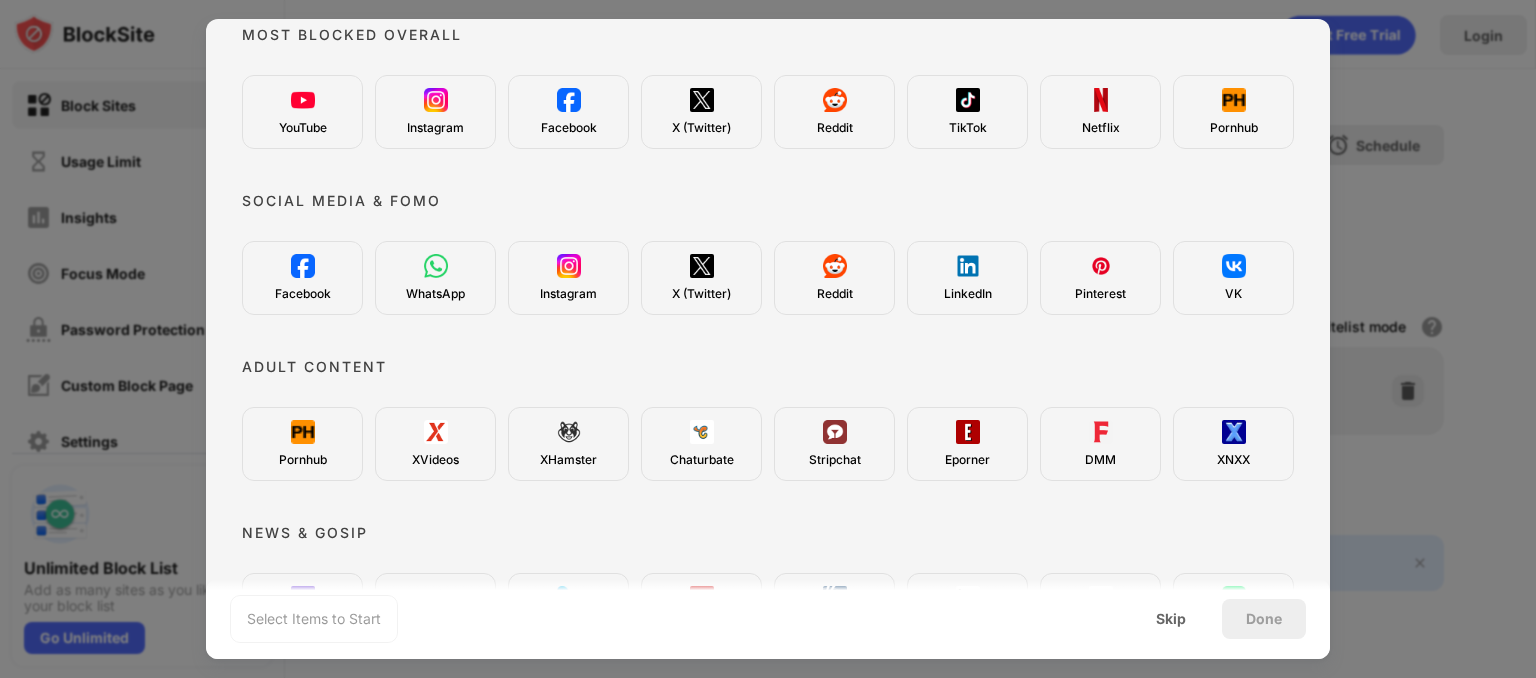 scroll, scrollTop: 112, scrollLeft: 0, axis: vertical 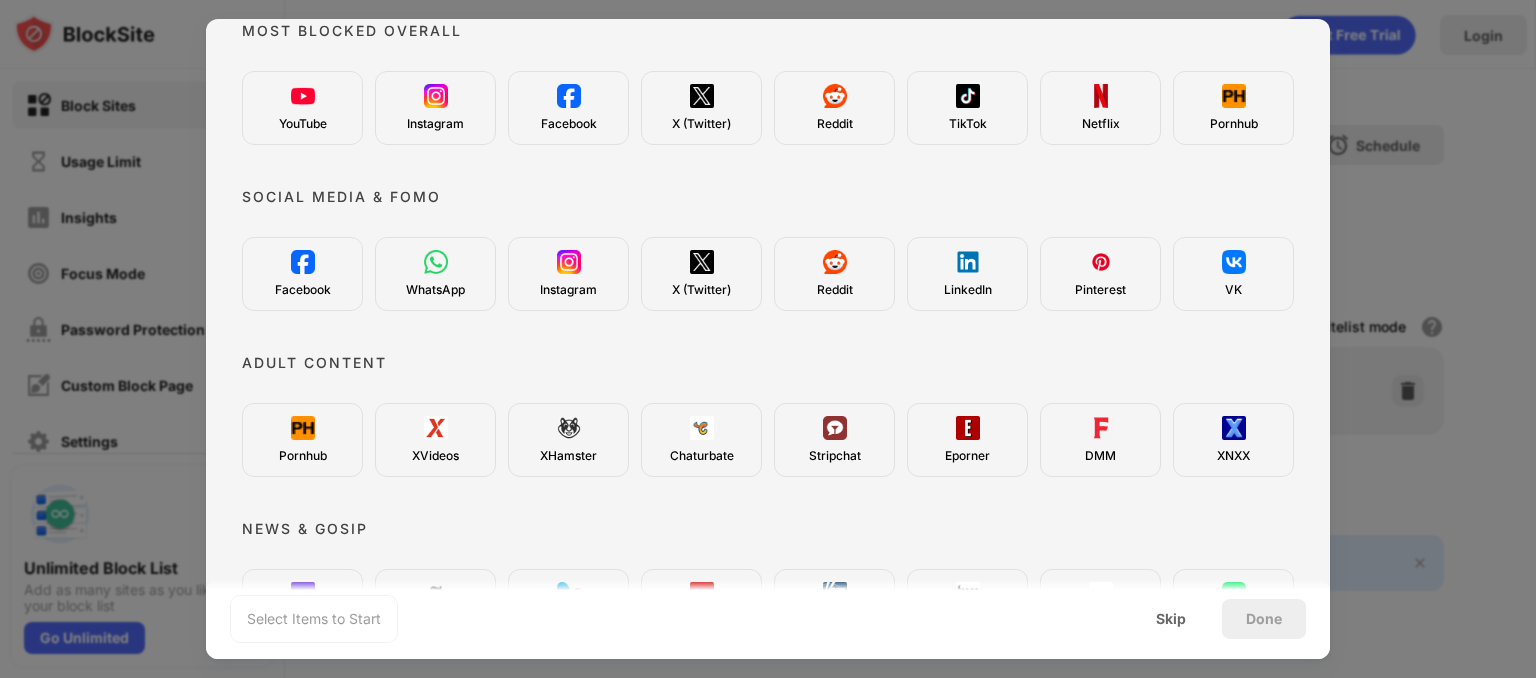 click on "Pornhub" at bounding box center (302, 440) 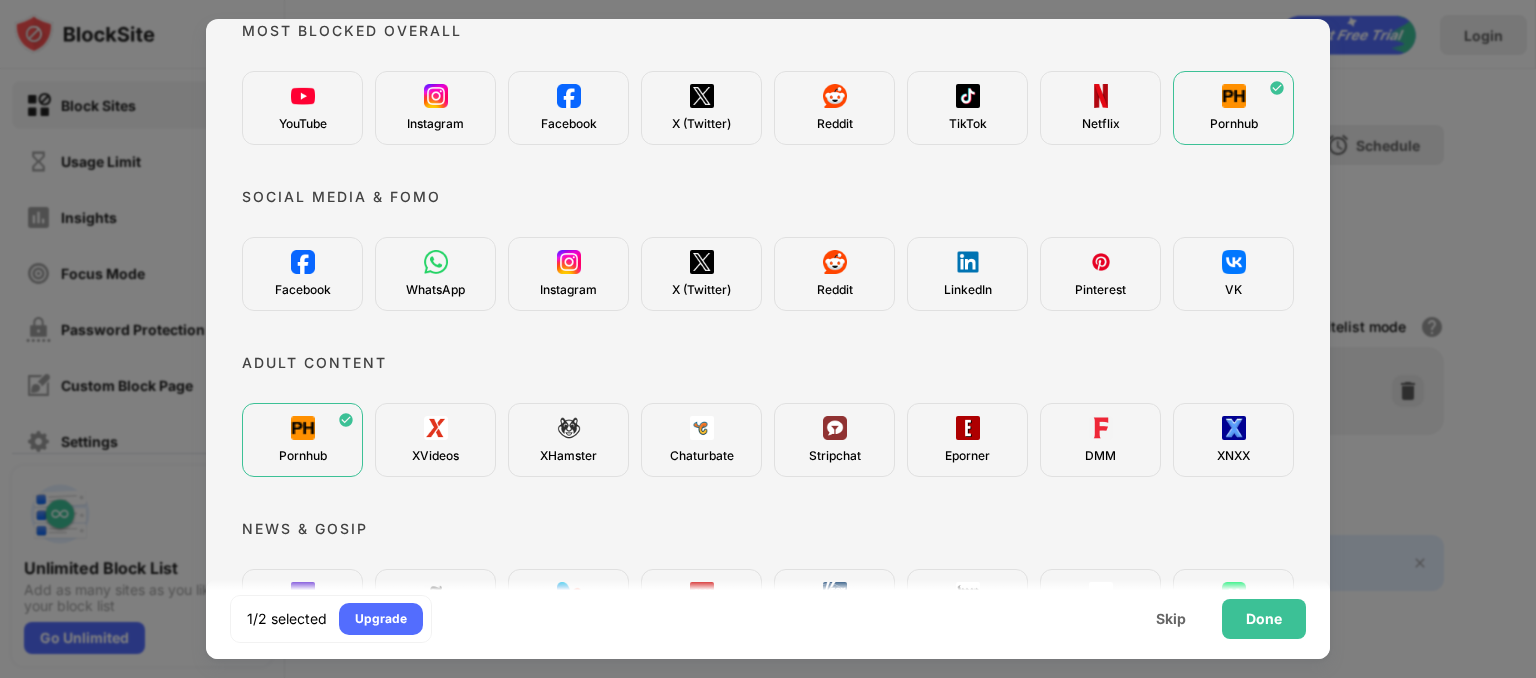 click on "XVideos" at bounding box center (435, 440) 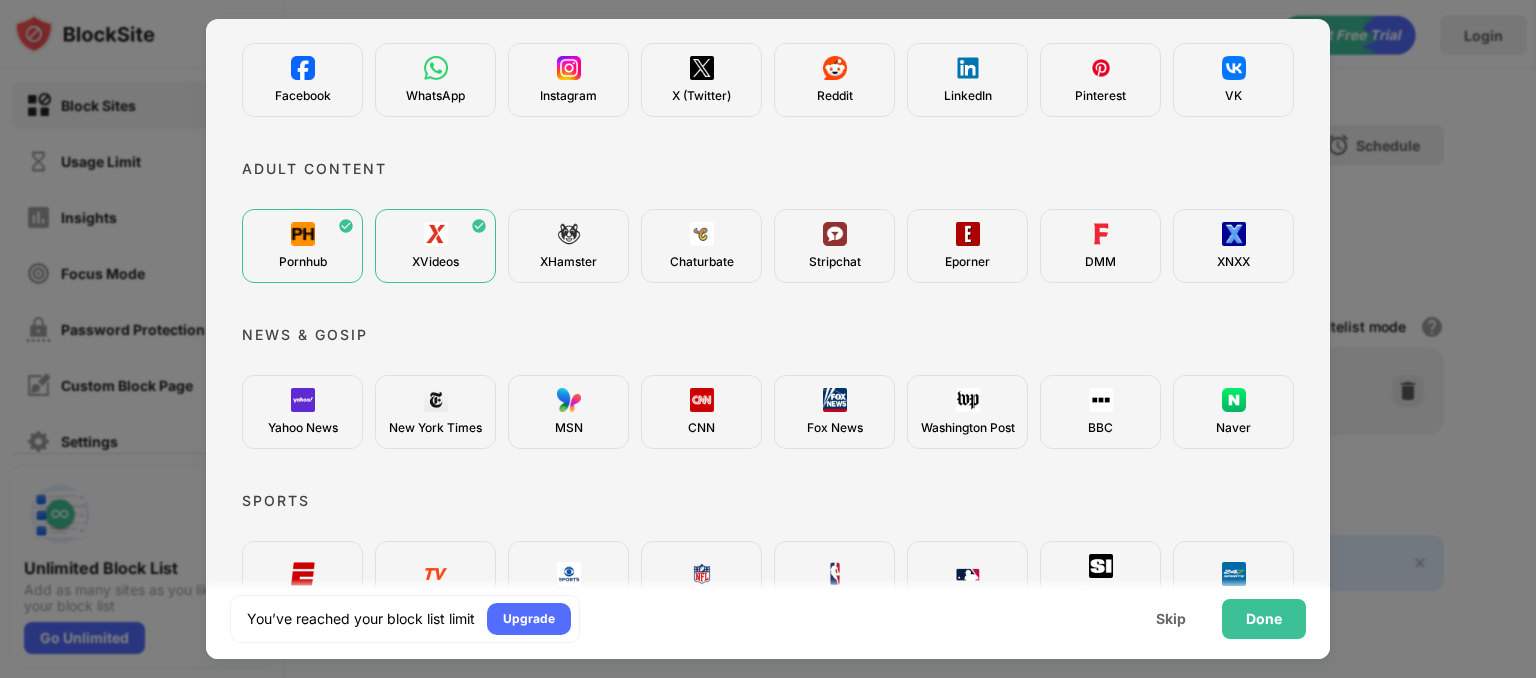 scroll, scrollTop: 307, scrollLeft: 0, axis: vertical 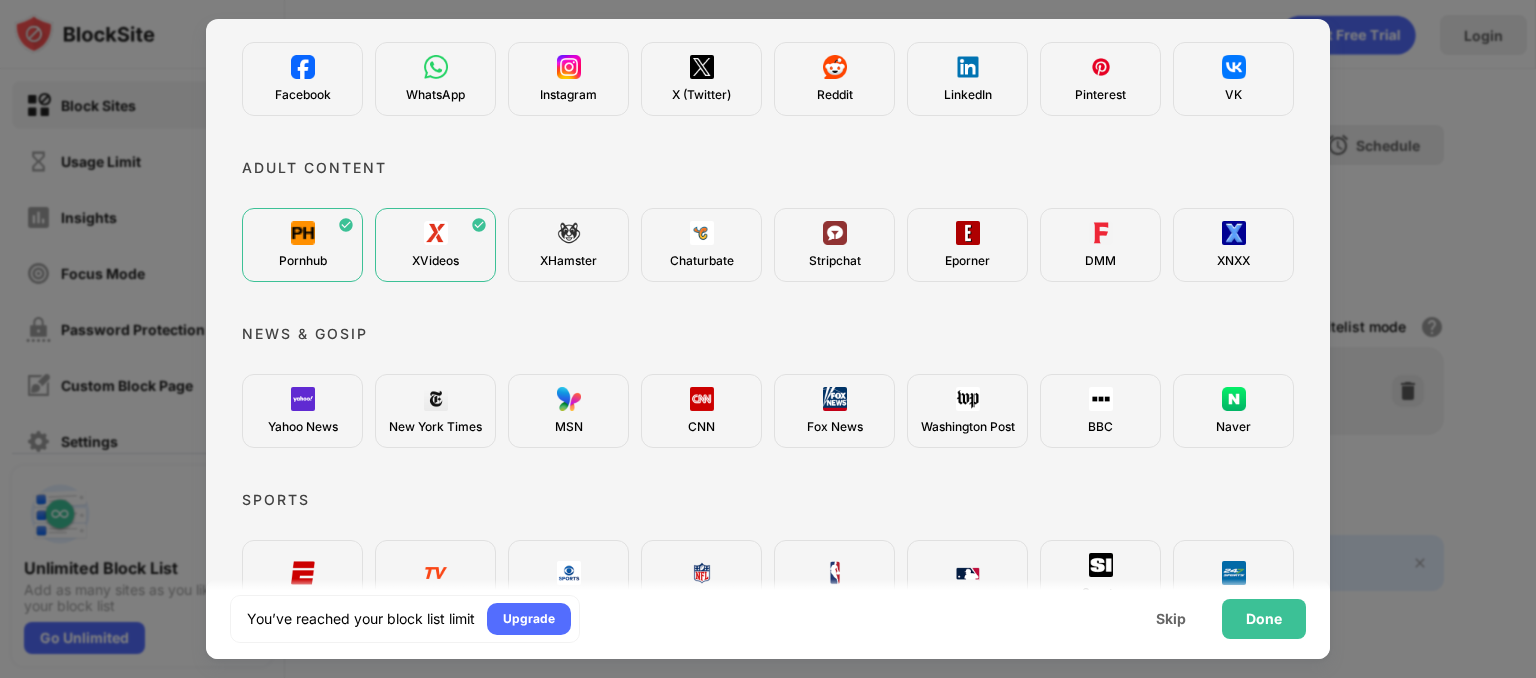 click on "Pornhub XVideos XHamster Chaturbate Stripchat Eporner DMM XNXX" at bounding box center [768, 245] 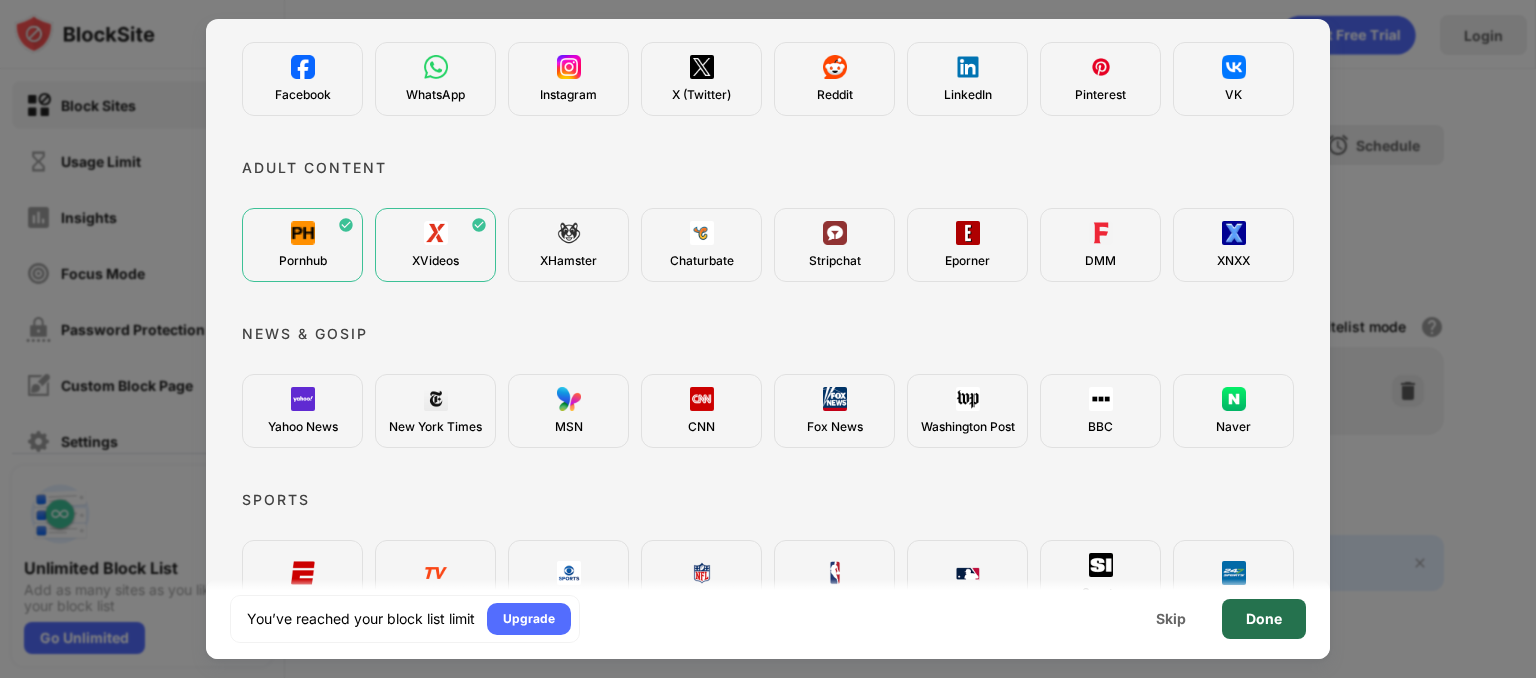 click on "Done" at bounding box center (1264, 619) 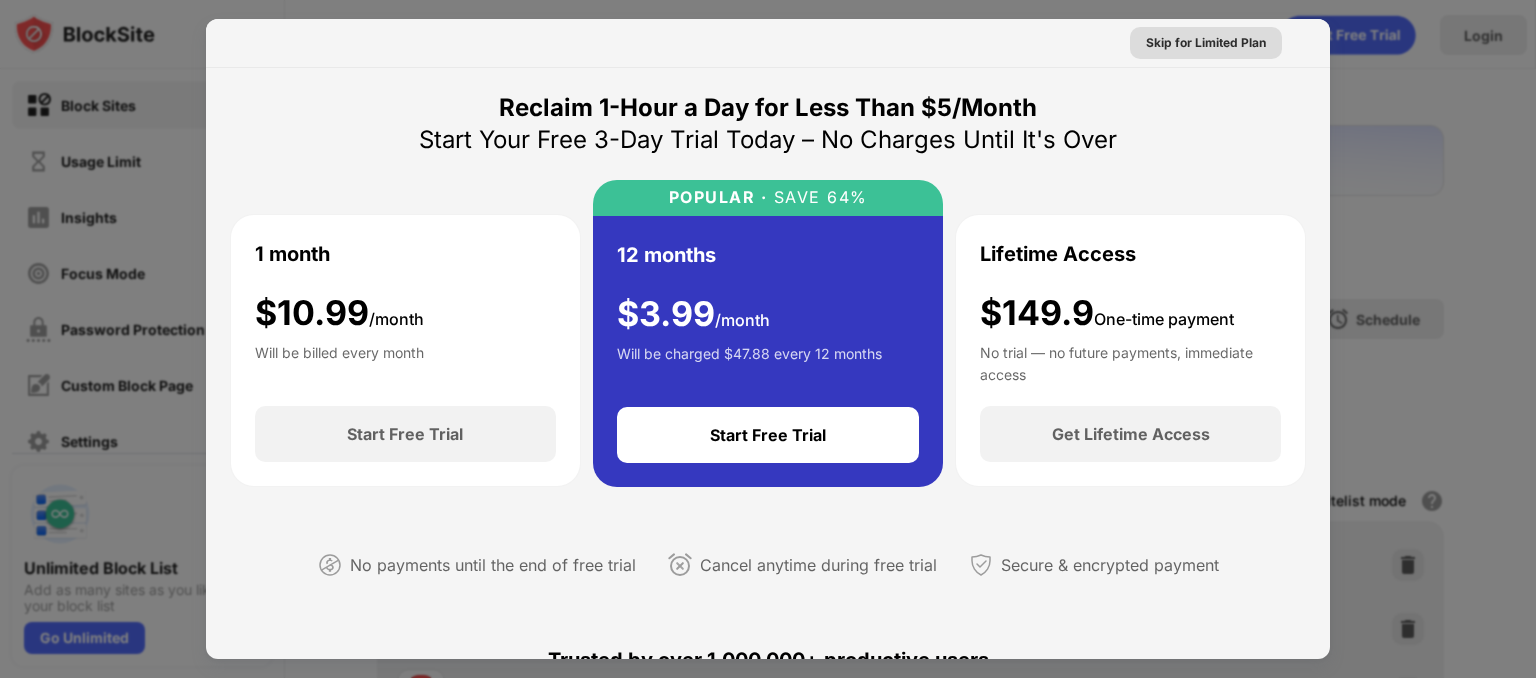 scroll, scrollTop: 0, scrollLeft: 0, axis: both 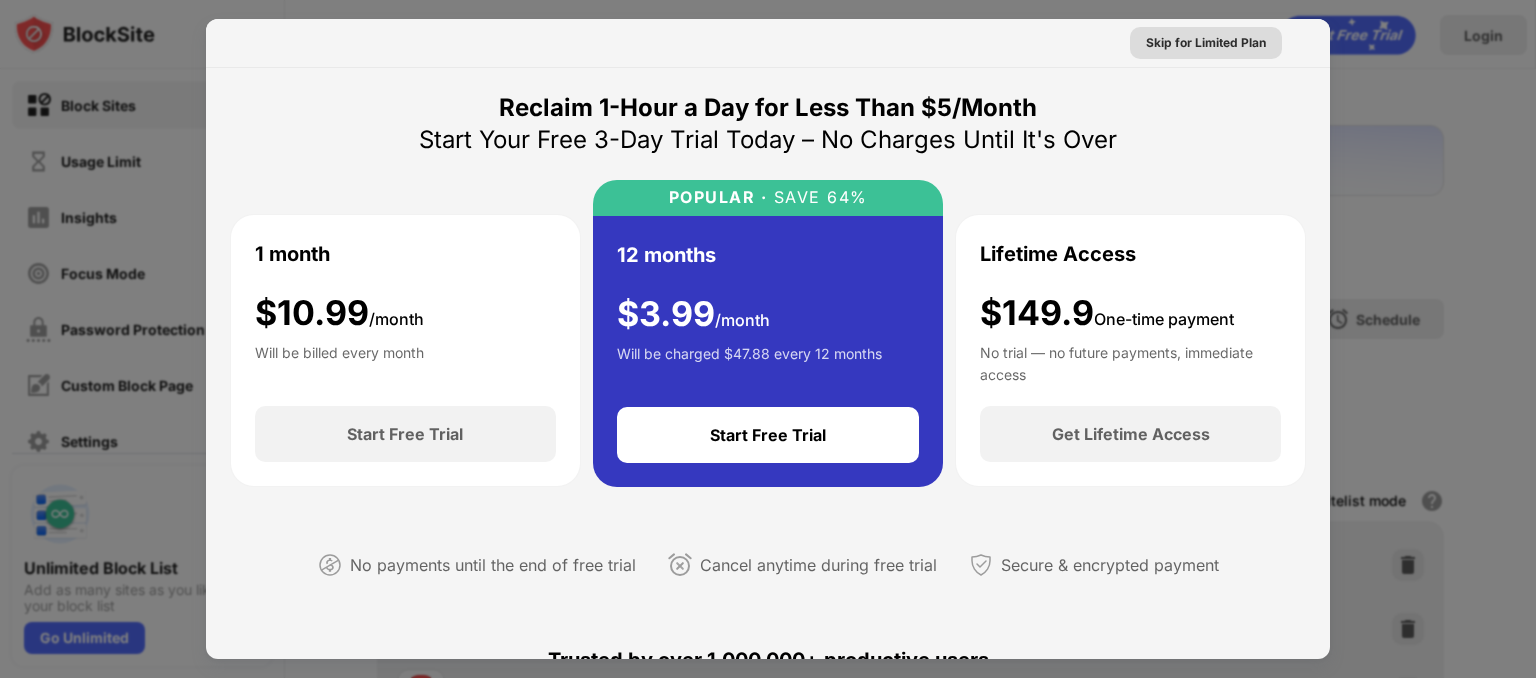 click on "Skip for Limited Plan" at bounding box center (1206, 43) 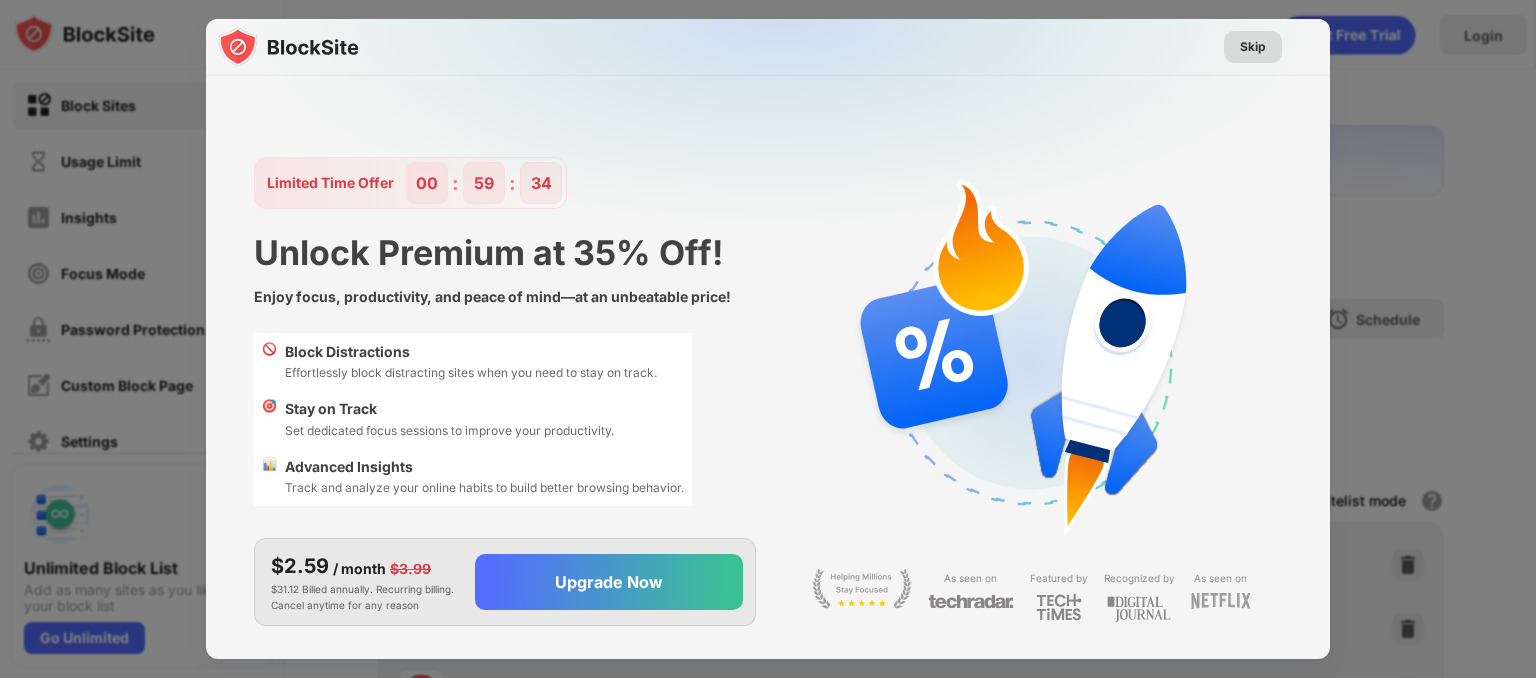 click on "Skip" at bounding box center (1253, 47) 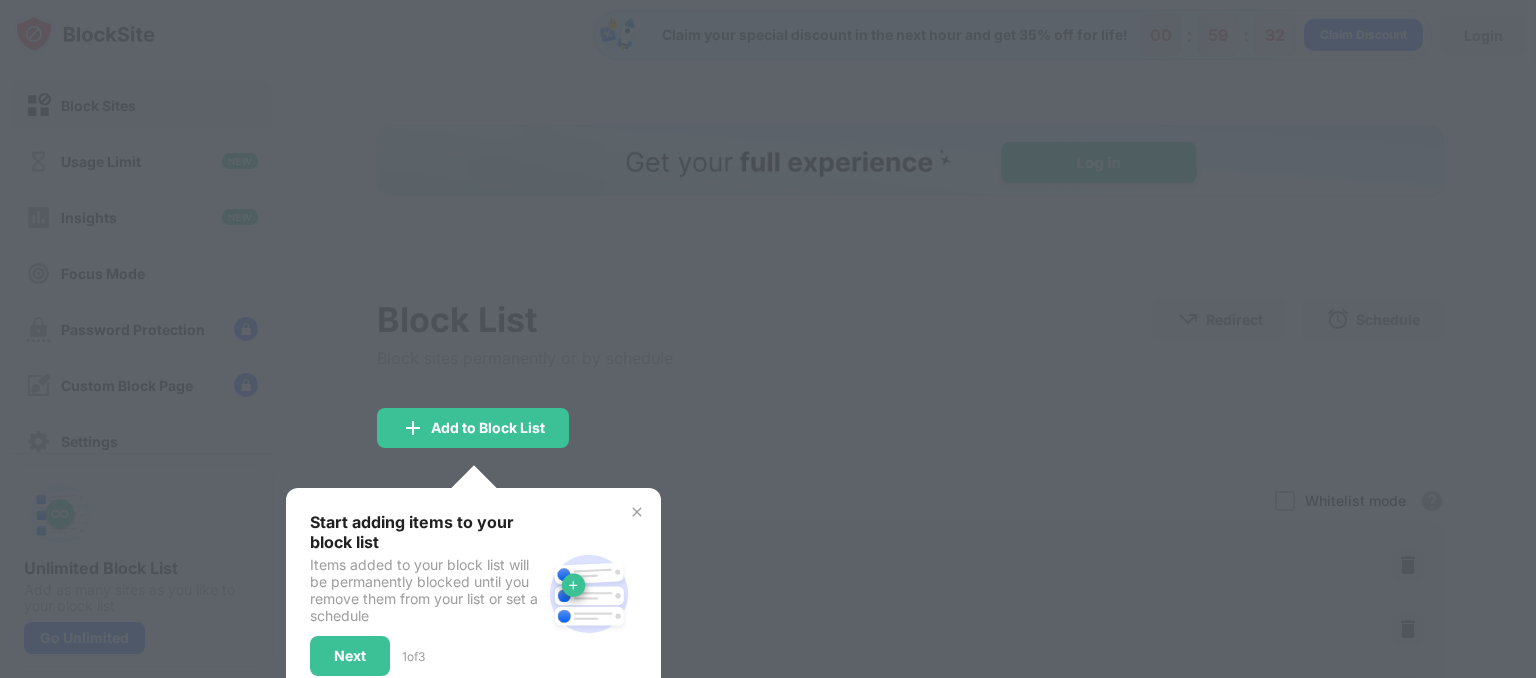 click at bounding box center [768, 339] 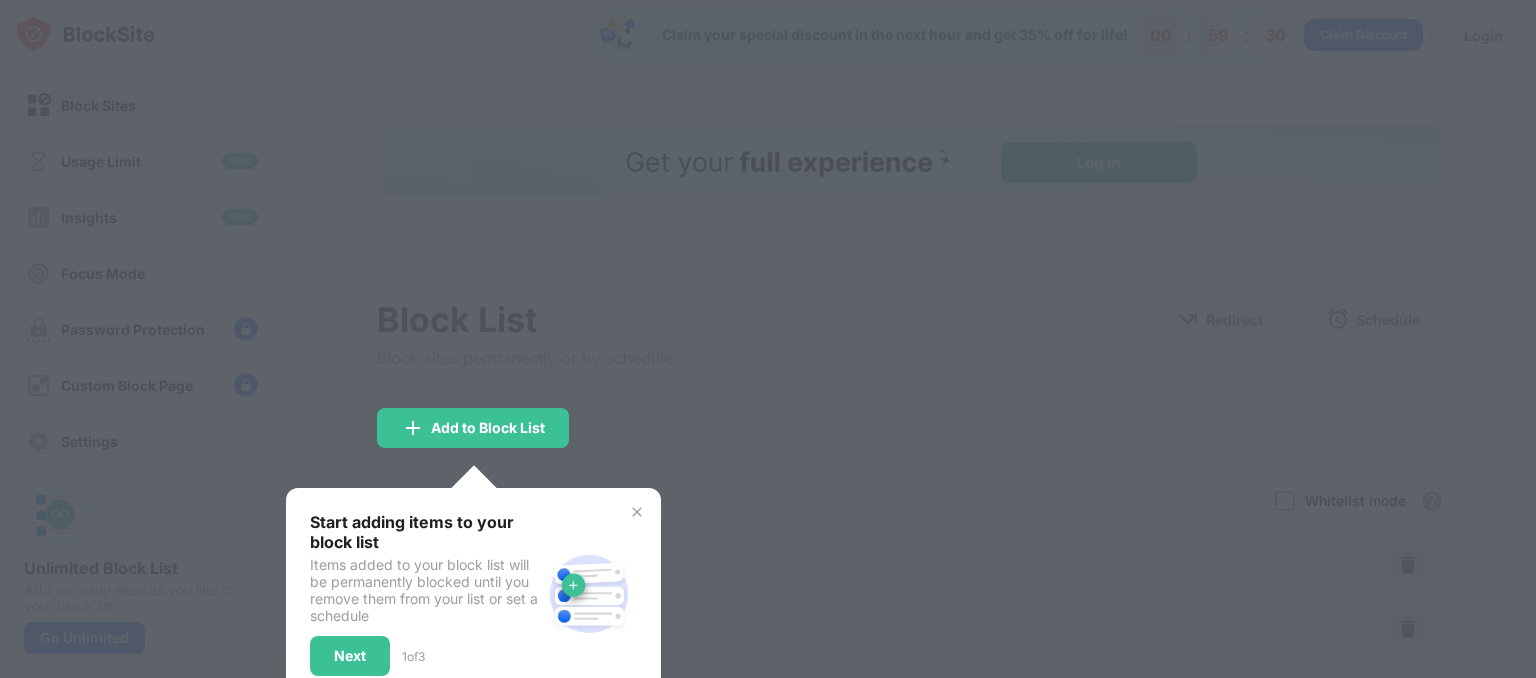 scroll, scrollTop: 0, scrollLeft: 0, axis: both 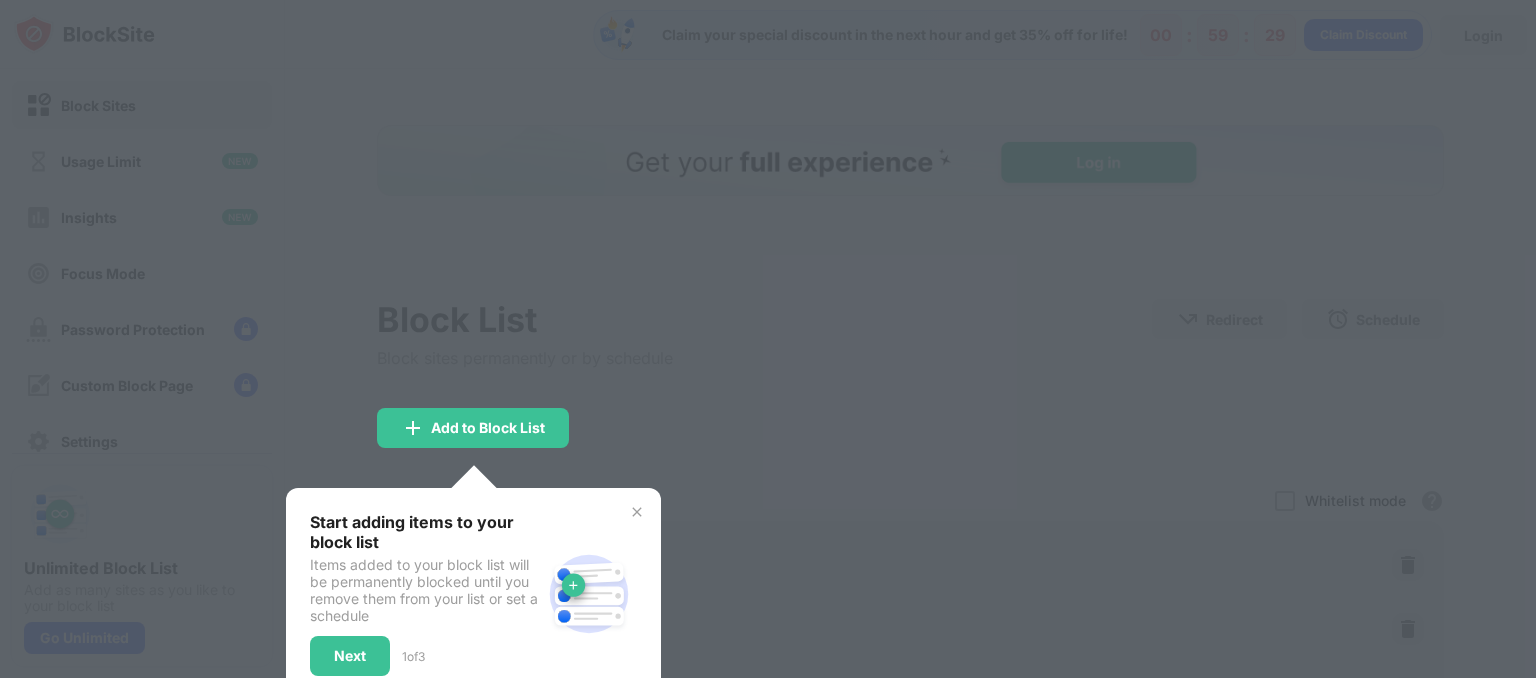 click on "Start adding items to your block list Items added to your block list will be permanently blocked until you remove them from your list or set a schedule Next 1  of  3" at bounding box center (425, 594) 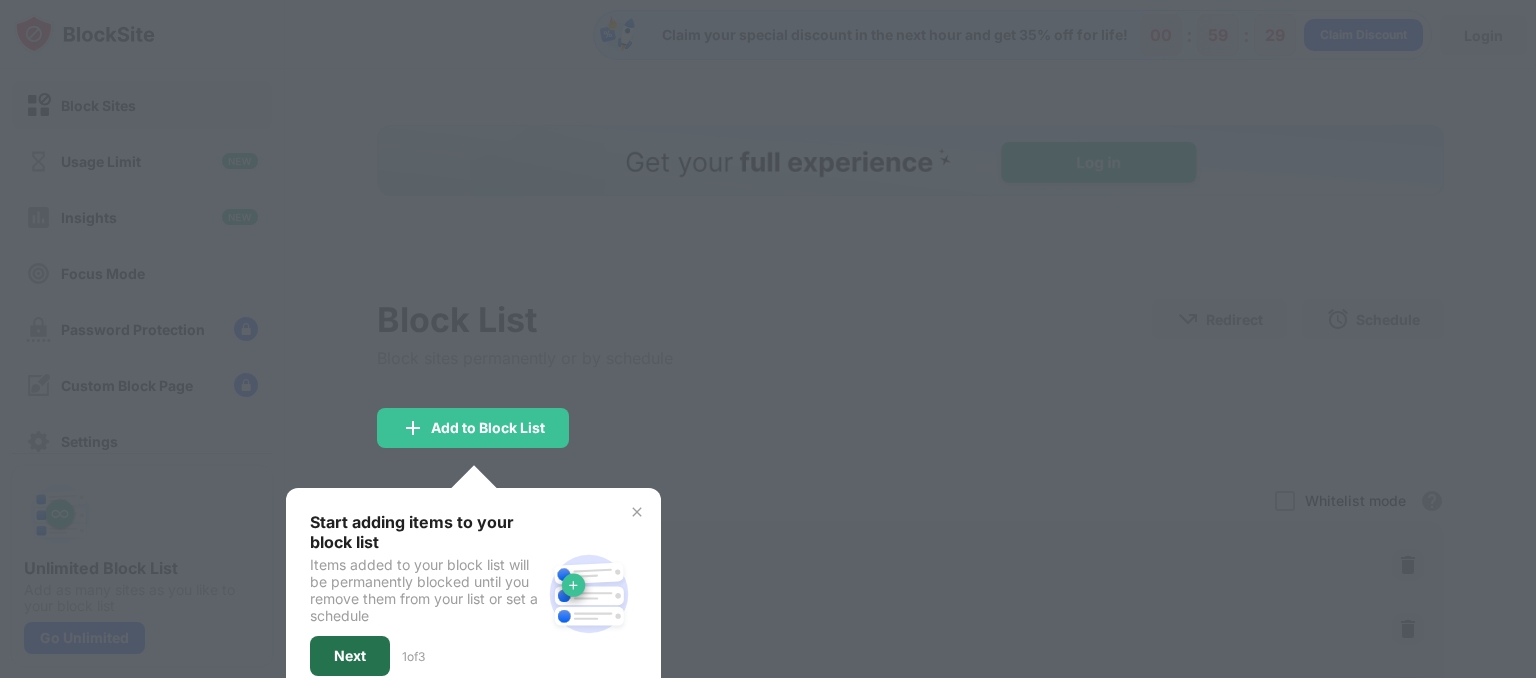 click on "Next" at bounding box center (350, 656) 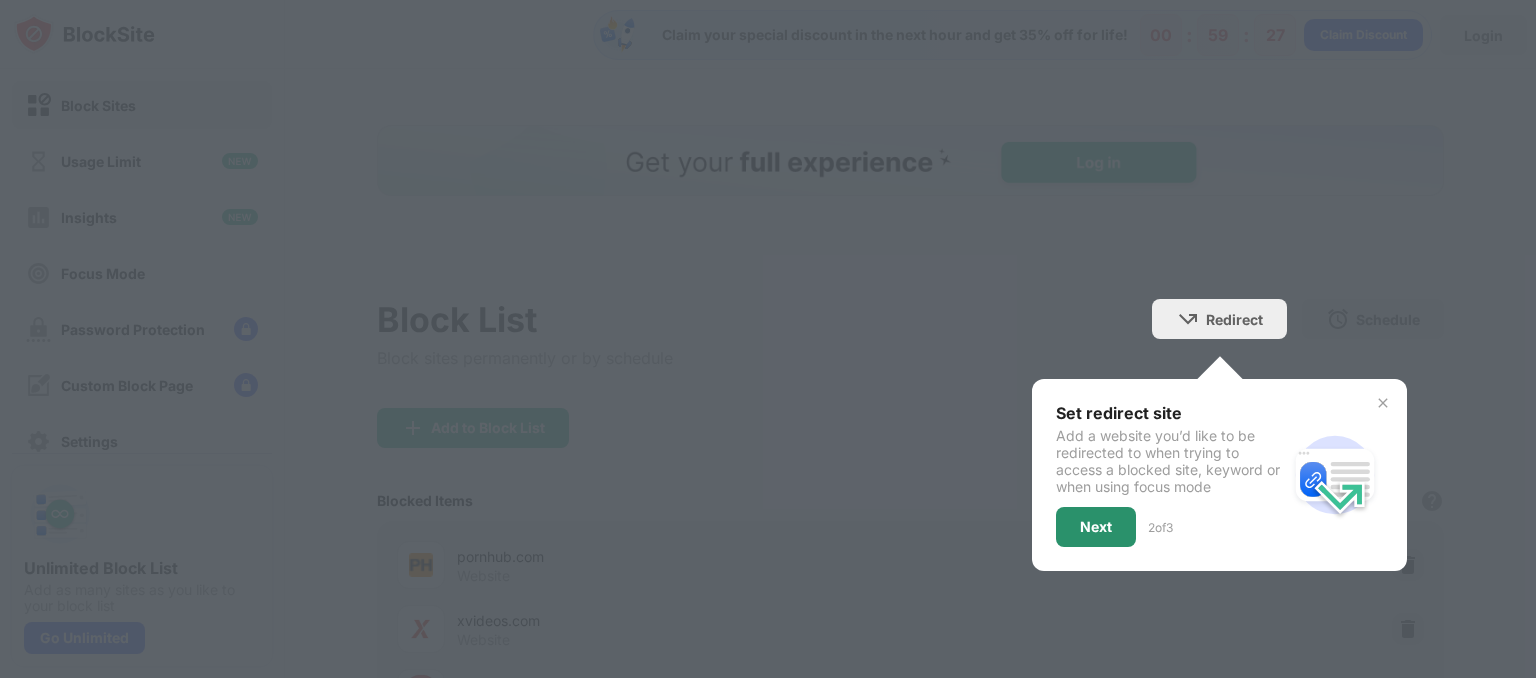 click on "Next" at bounding box center [1096, 527] 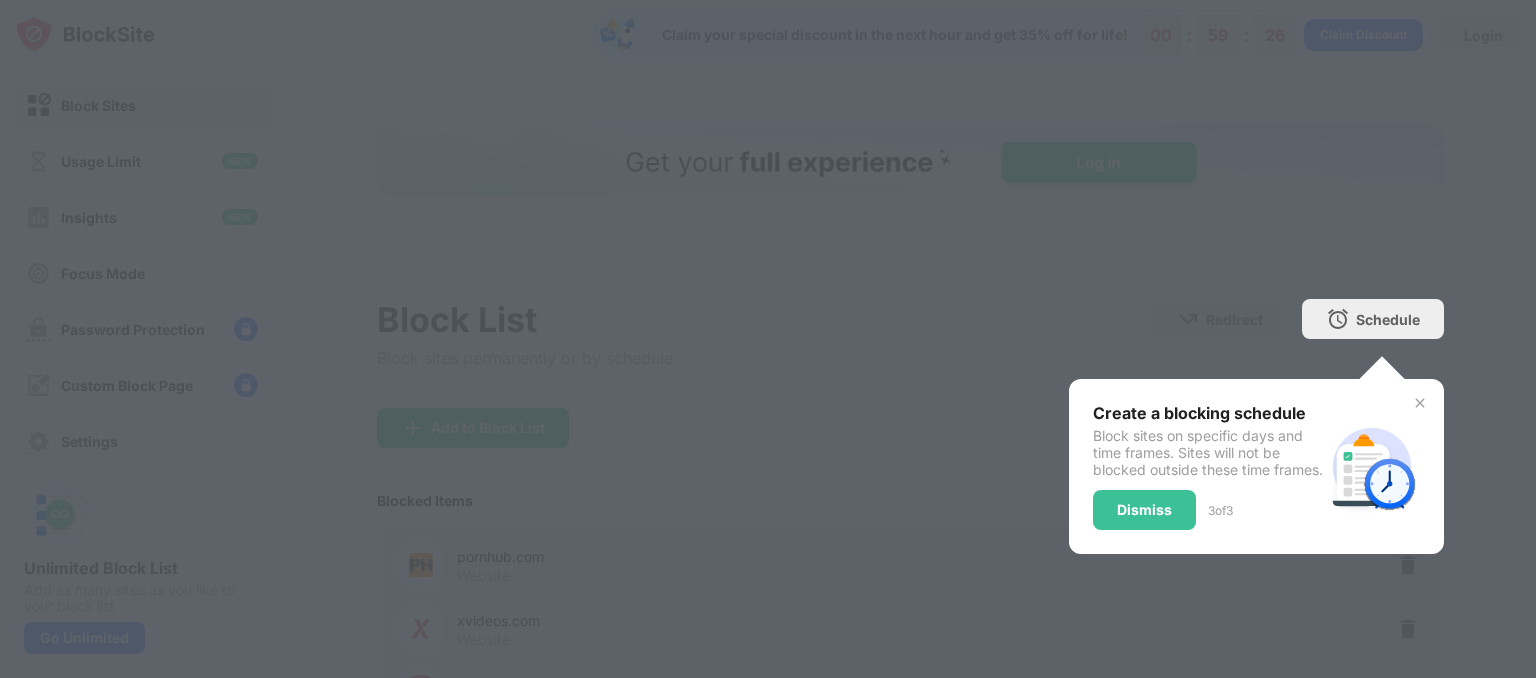 click on "Dismiss" at bounding box center (1144, 510) 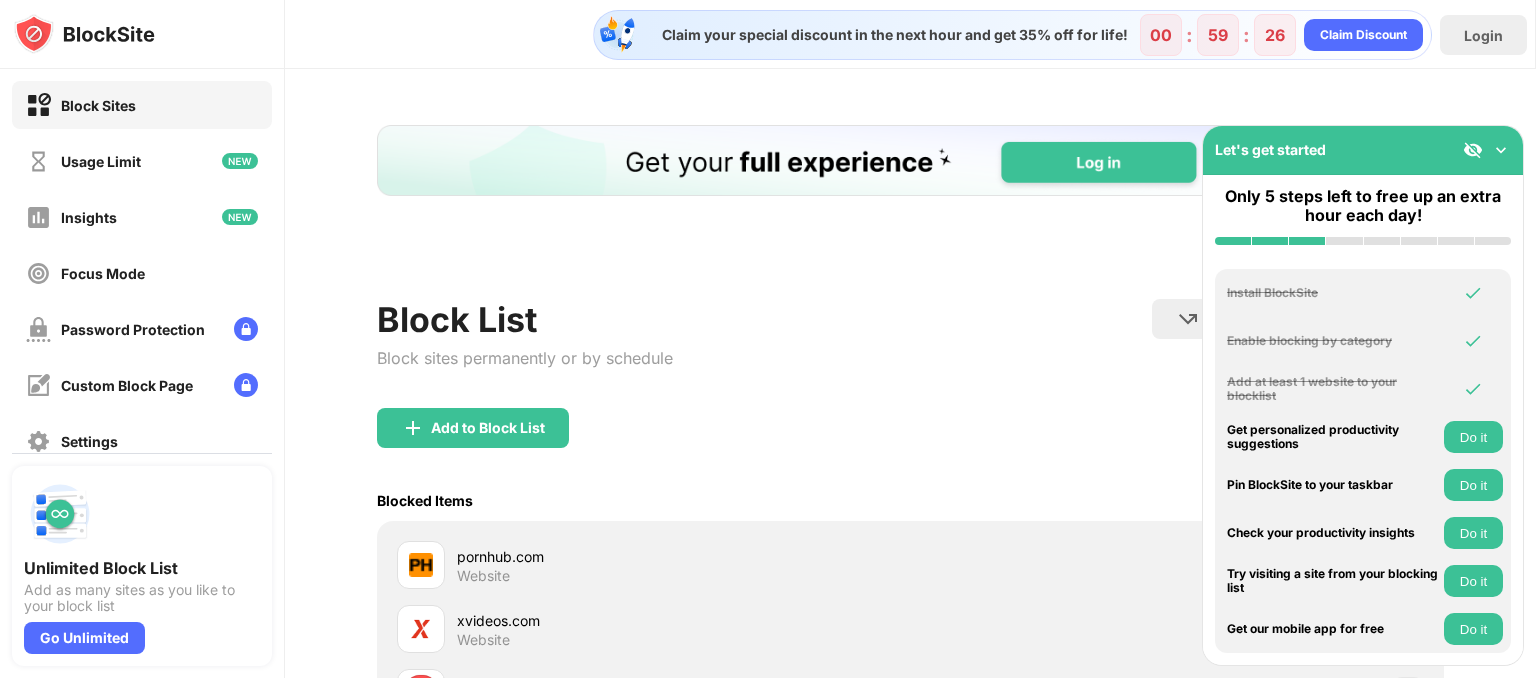 scroll, scrollTop: 0, scrollLeft: 0, axis: both 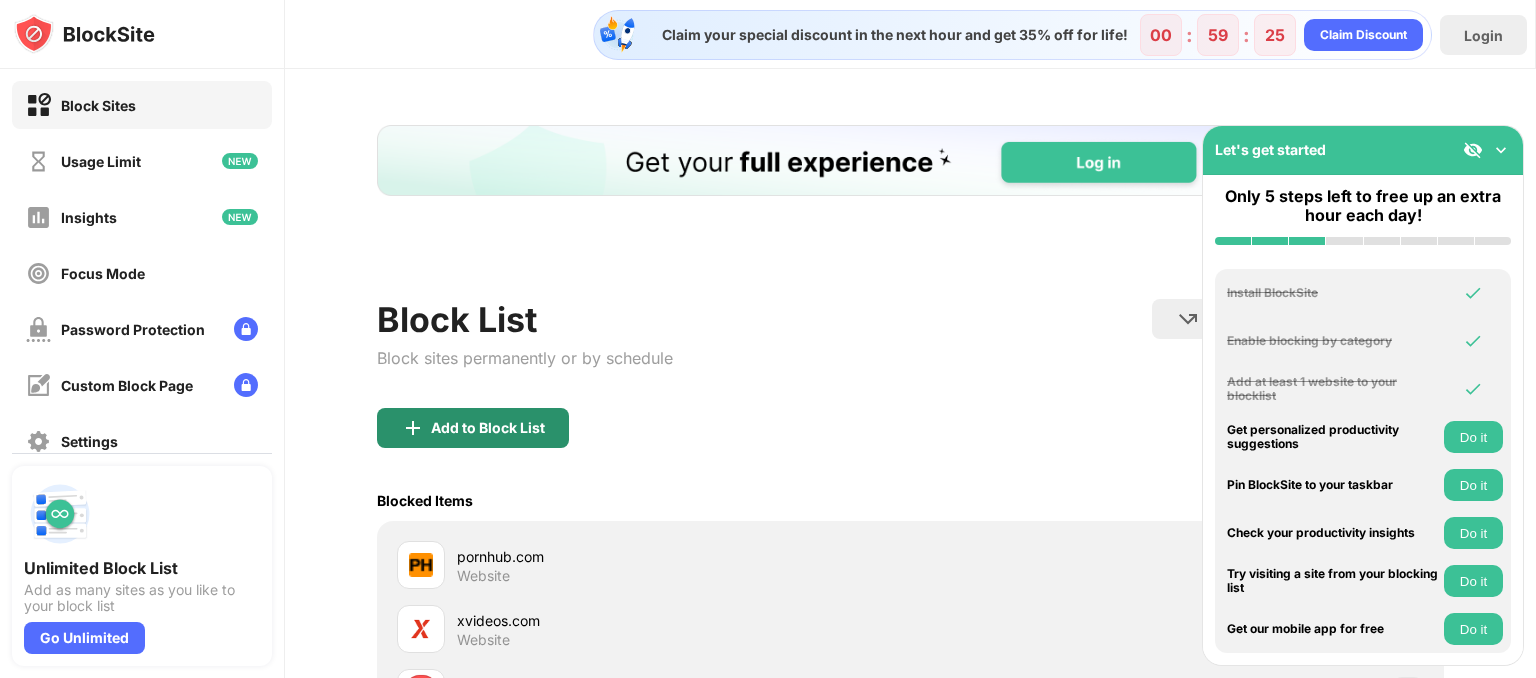 click on "Add to Block List" at bounding box center [488, 428] 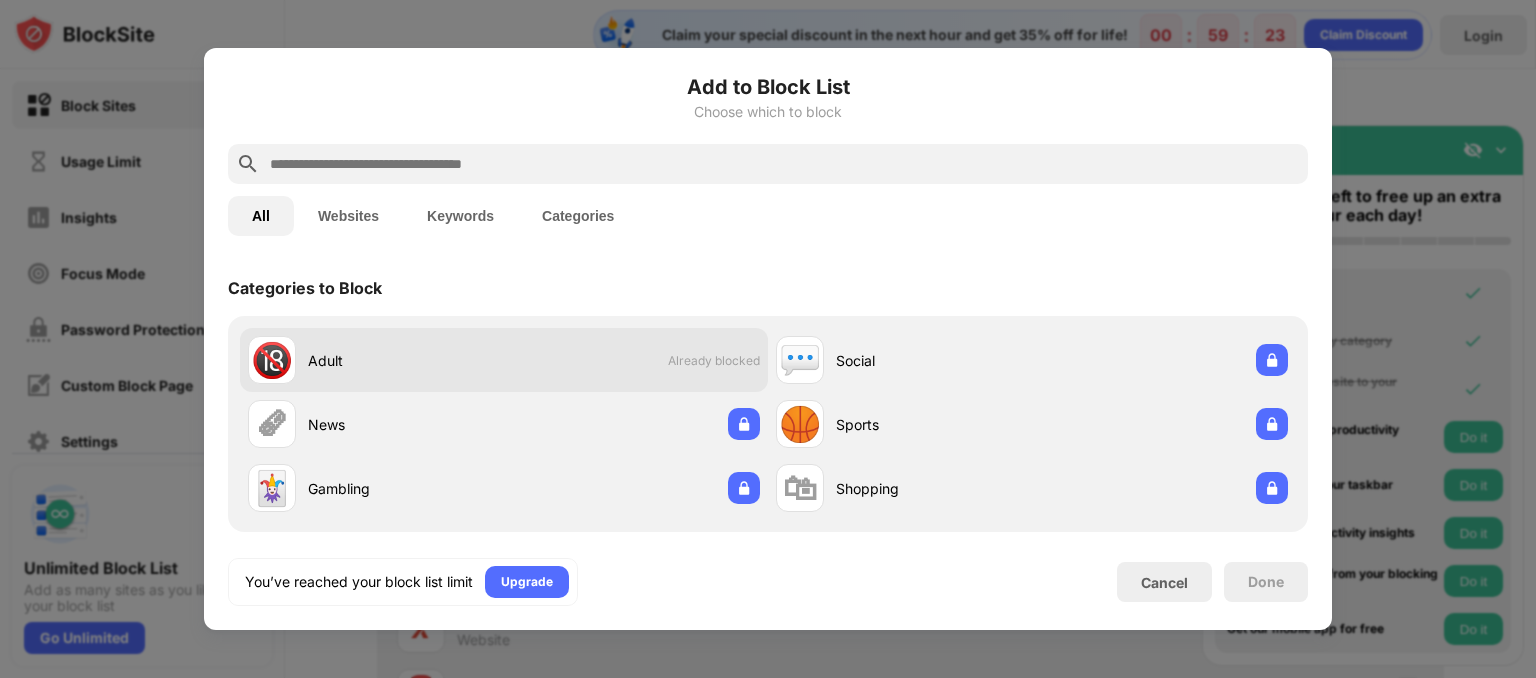 scroll, scrollTop: 76, scrollLeft: 0, axis: vertical 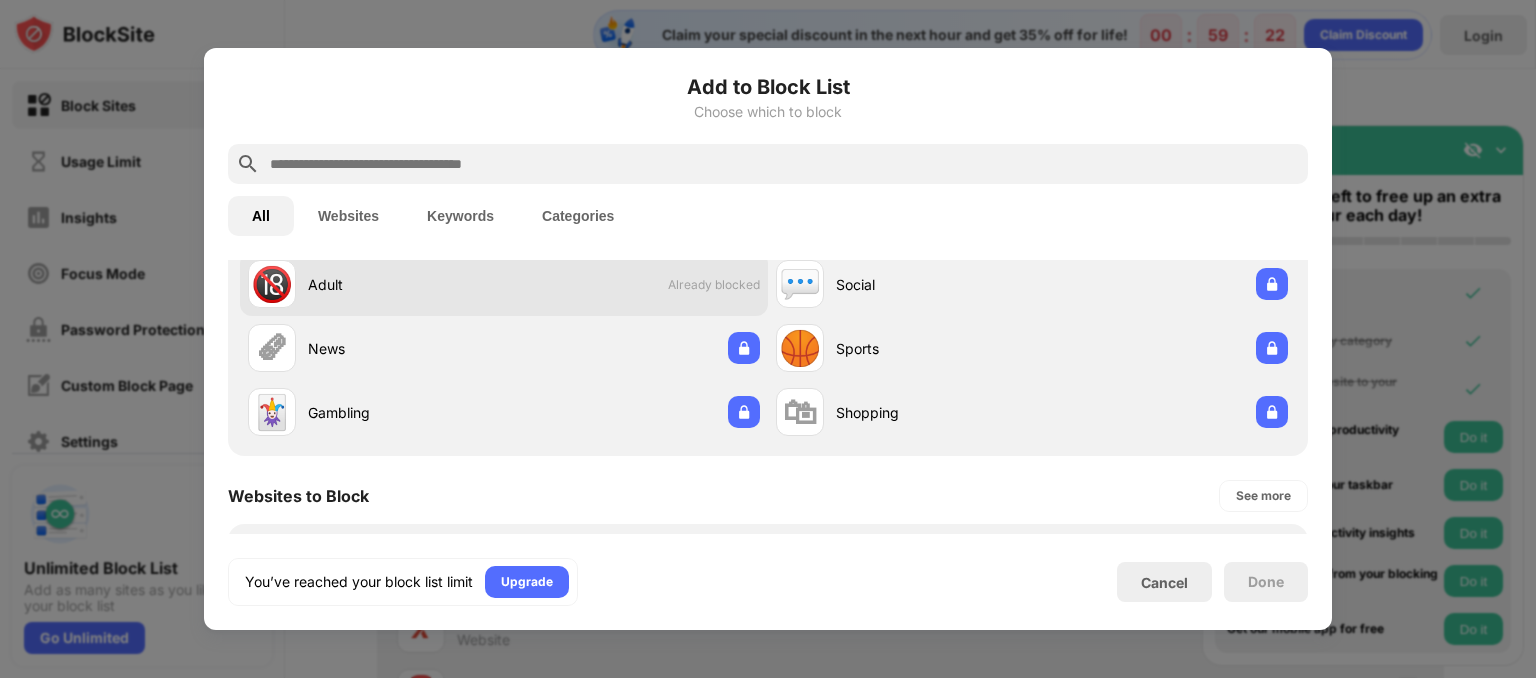 click on "🔞 Adult Already blocked" at bounding box center (504, 284) 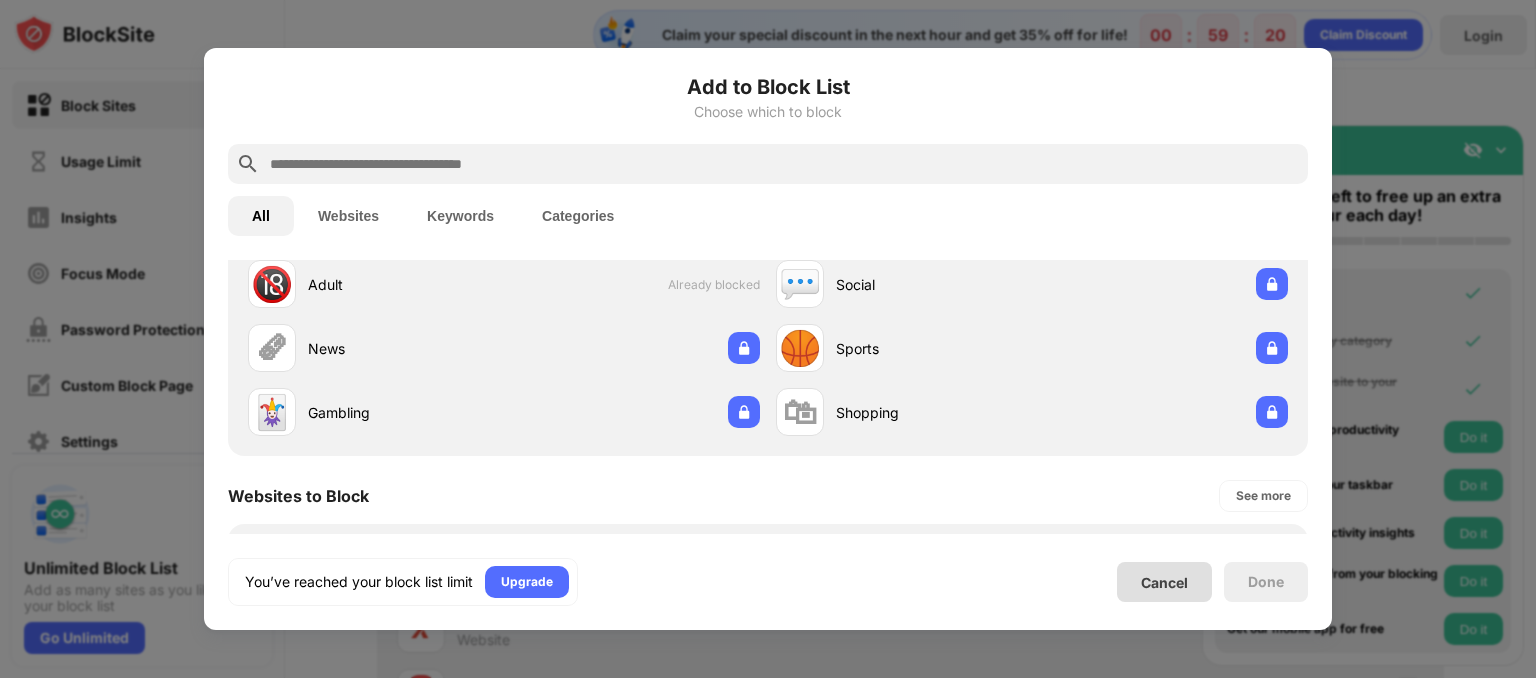 click on "Cancel" at bounding box center [1164, 582] 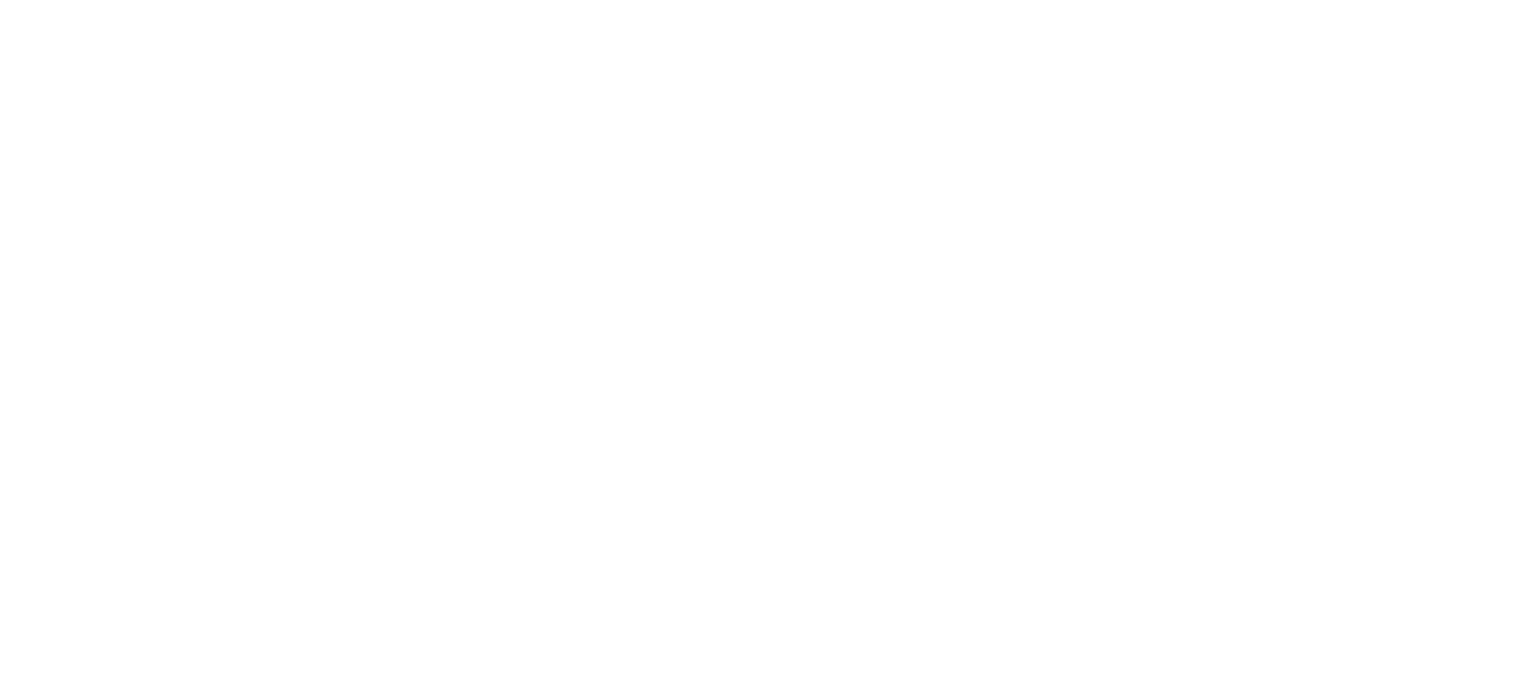 scroll, scrollTop: 0, scrollLeft: 0, axis: both 